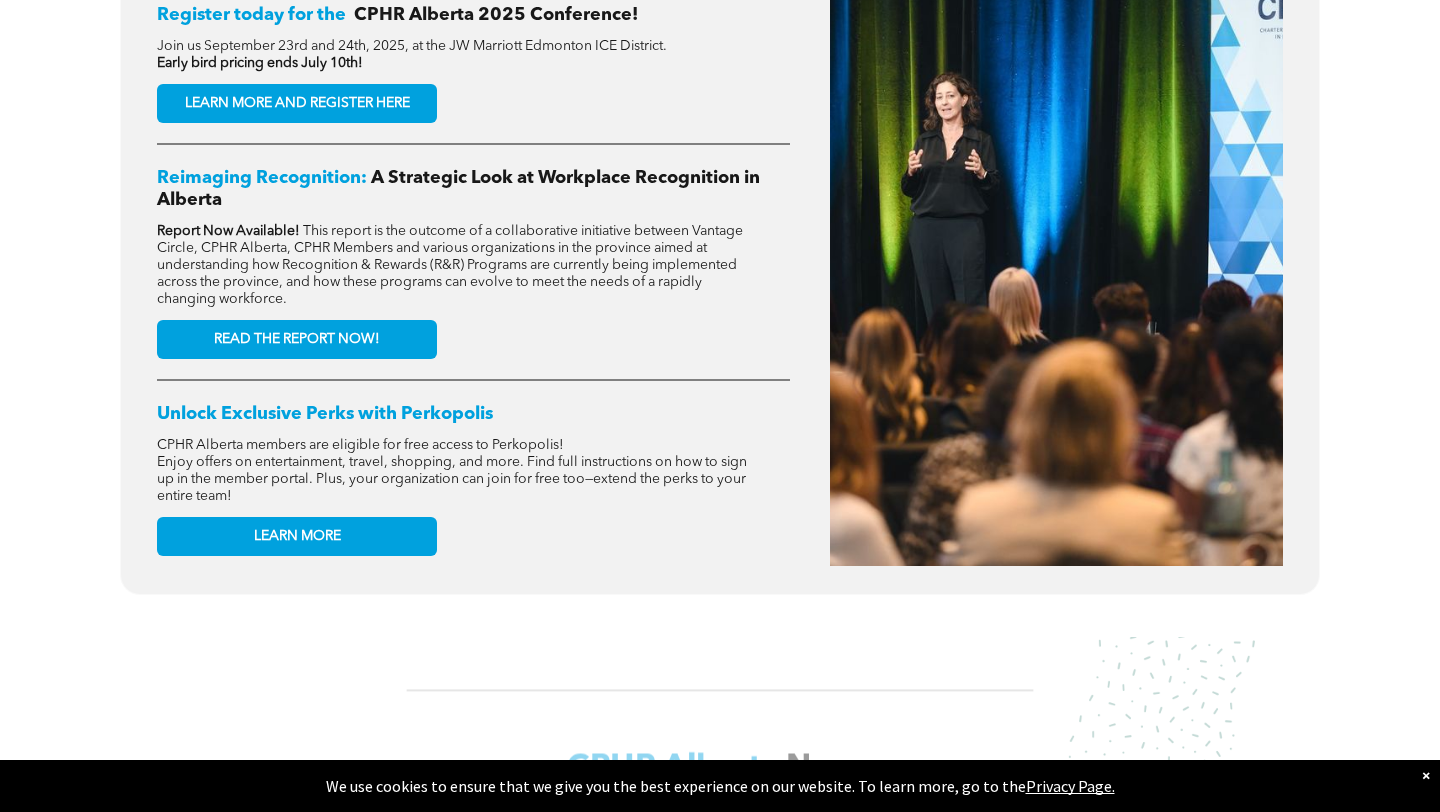 scroll, scrollTop: 878, scrollLeft: 0, axis: vertical 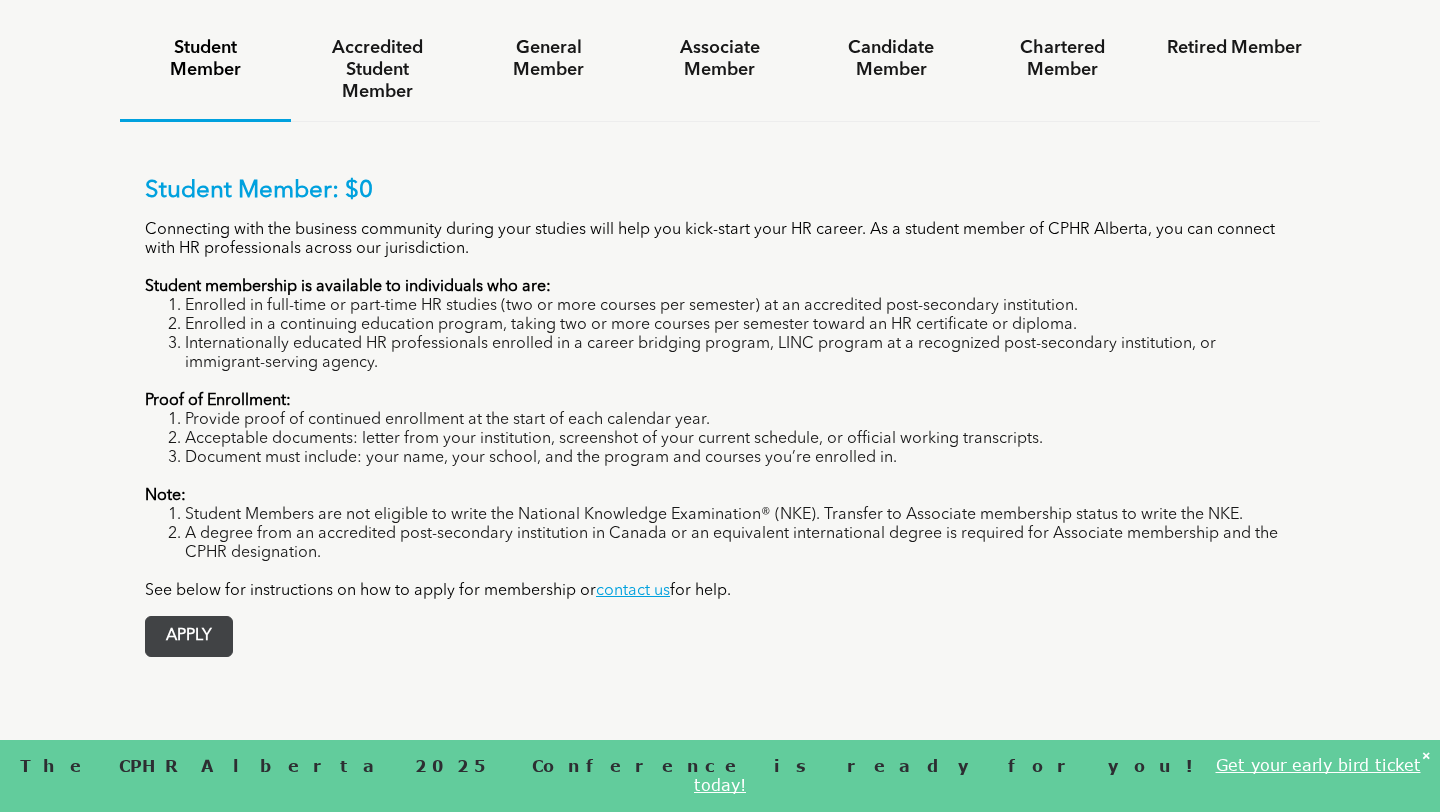click on "APPLY" at bounding box center (189, 636) 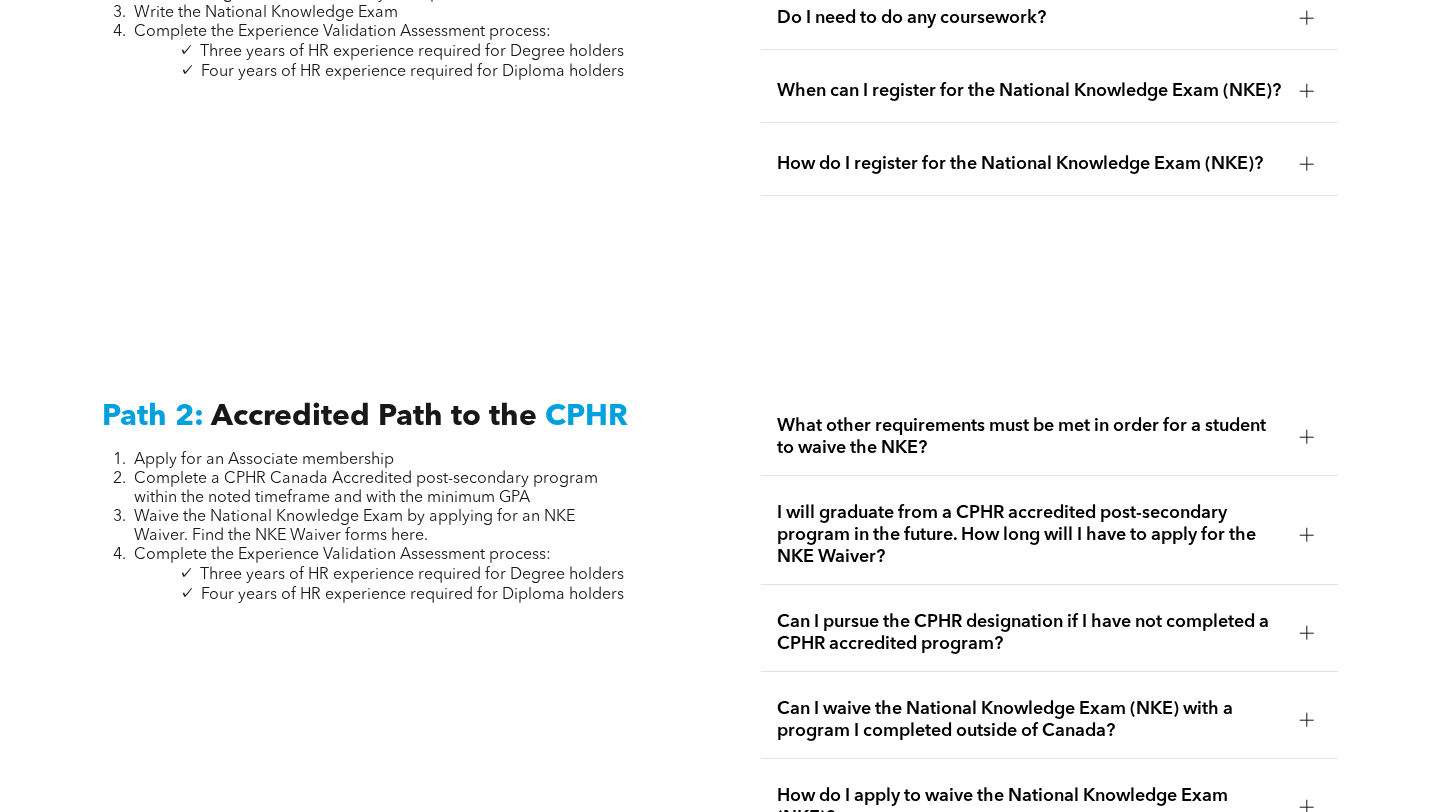 scroll, scrollTop: 2909, scrollLeft: 0, axis: vertical 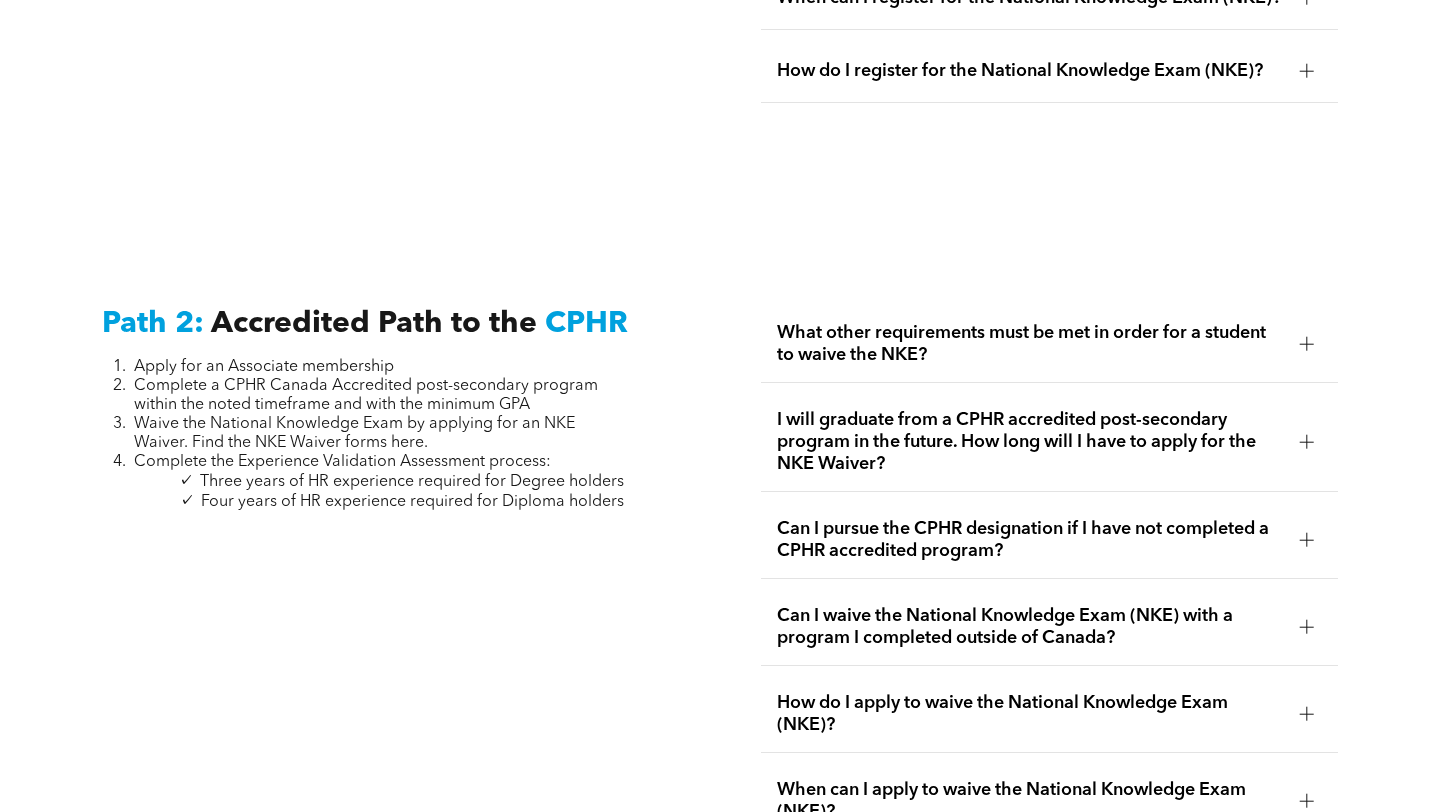 click at bounding box center (1307, 344) 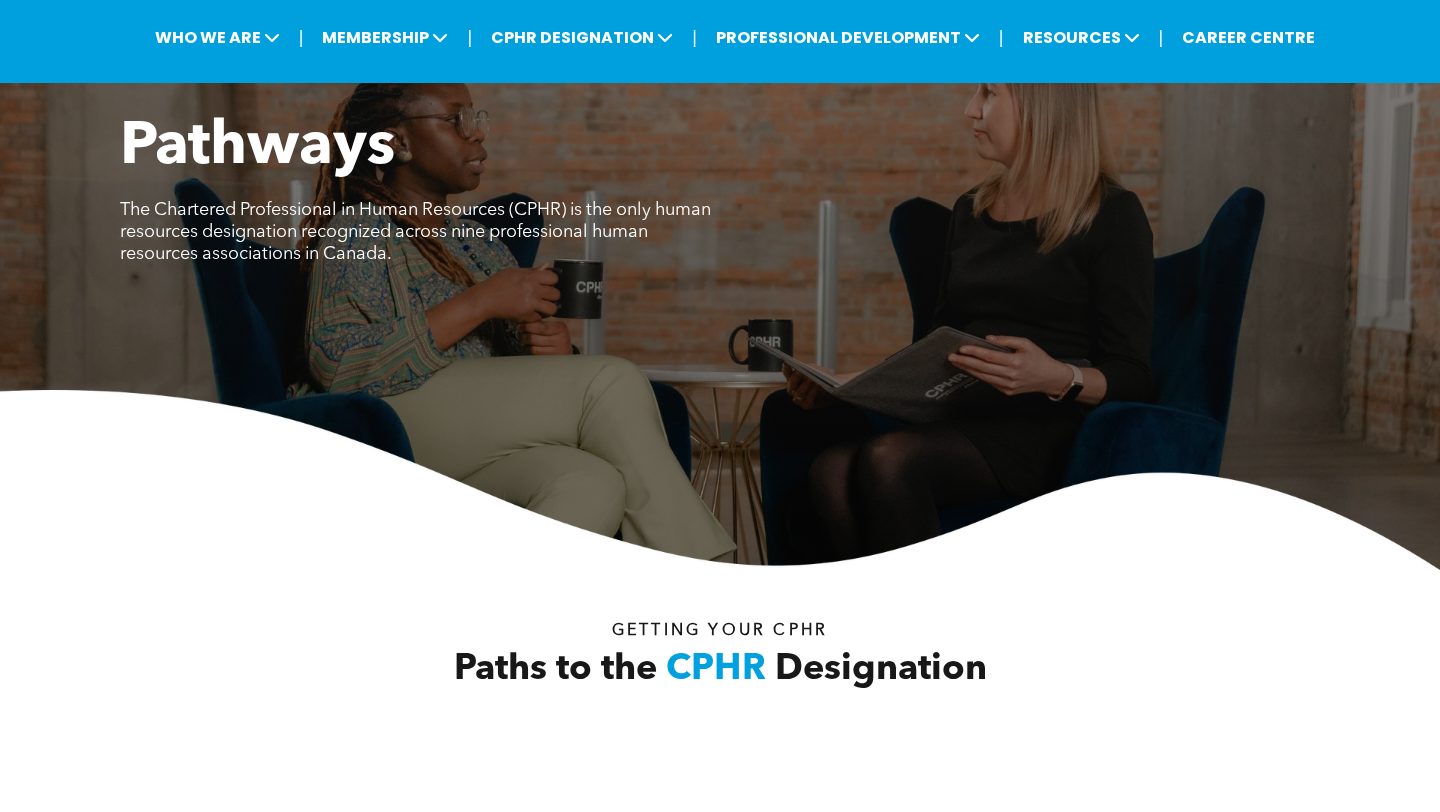 scroll, scrollTop: 0, scrollLeft: 0, axis: both 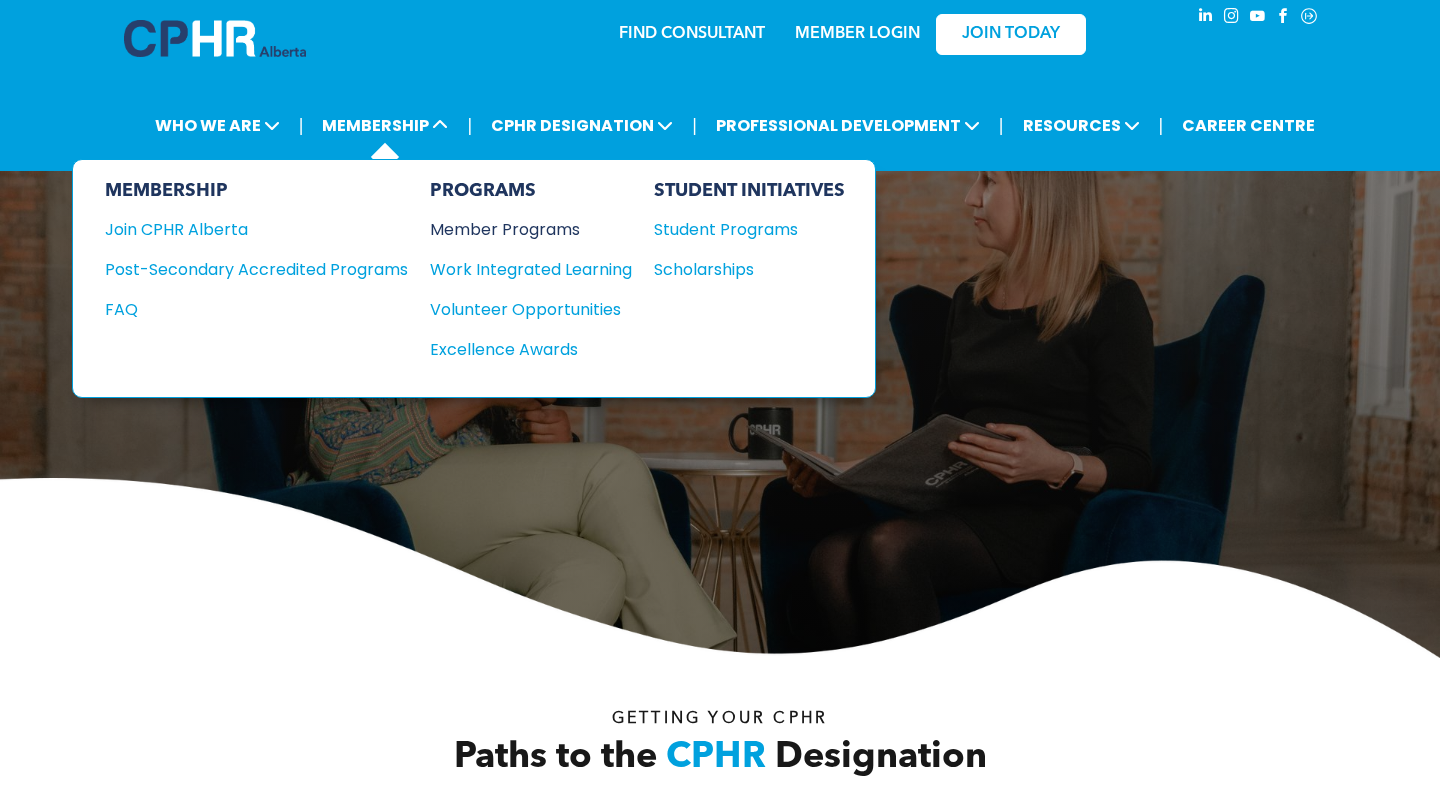 click on "Member Programs" at bounding box center (521, 229) 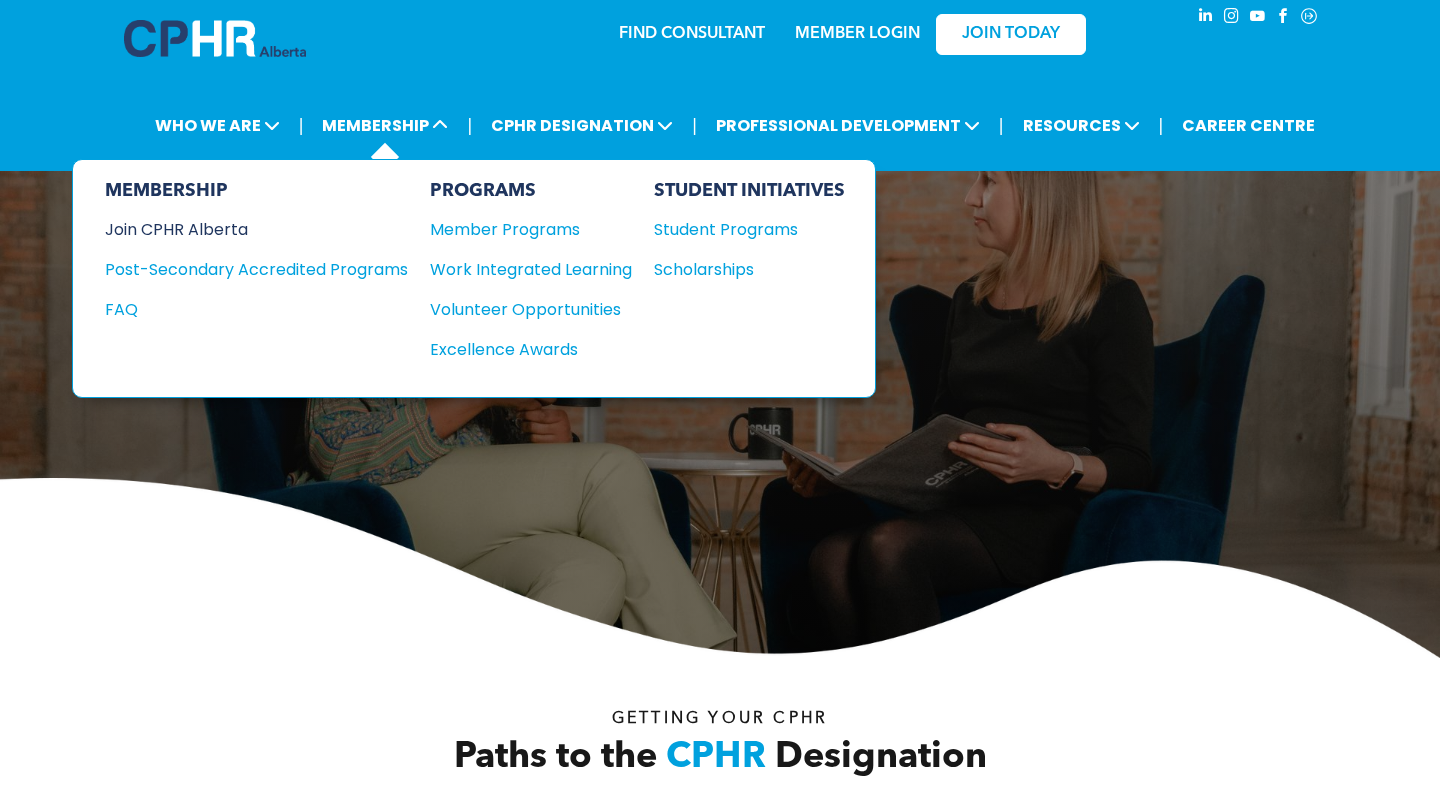 click on "Join CPHR Alberta" at bounding box center [241, 229] 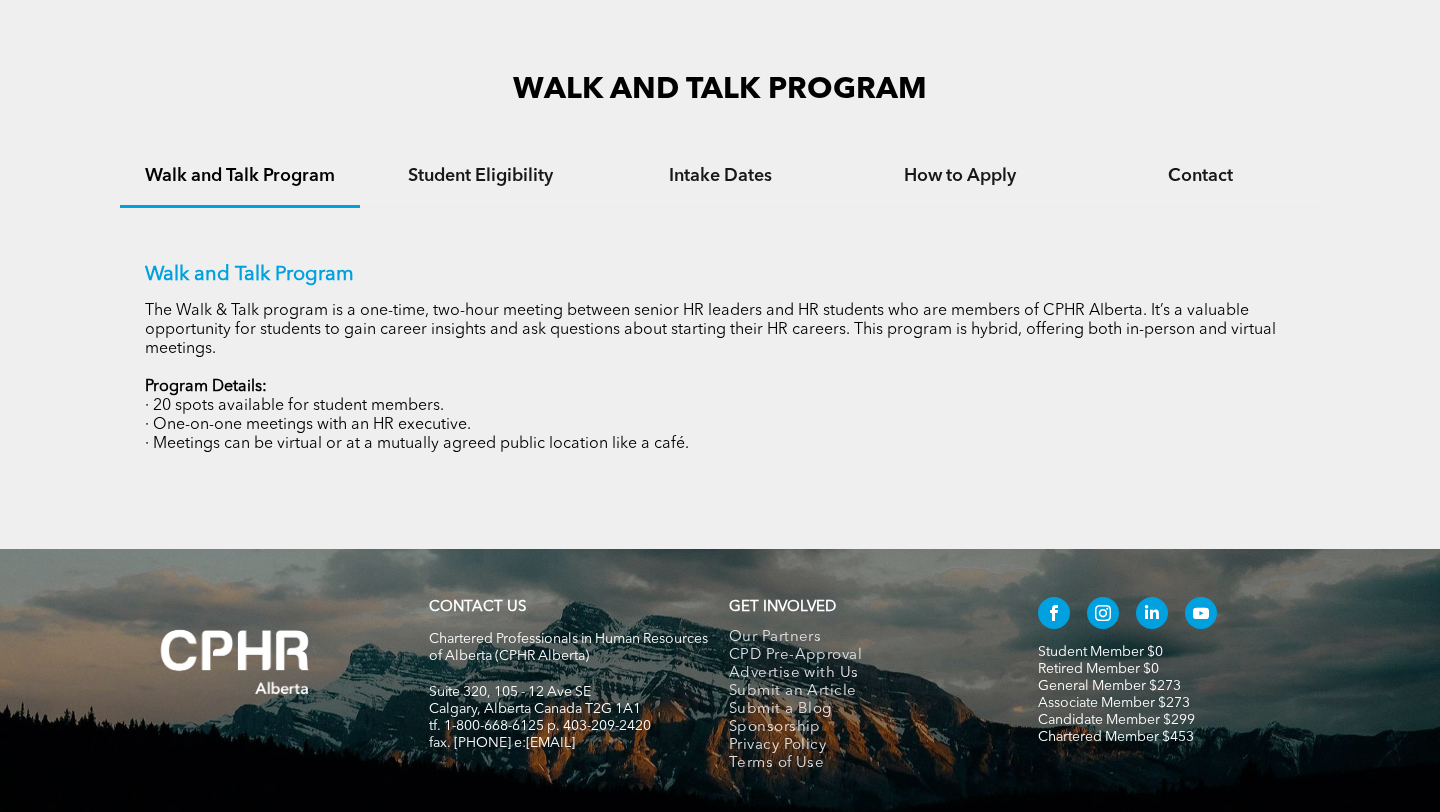 scroll, scrollTop: 1237, scrollLeft: 0, axis: vertical 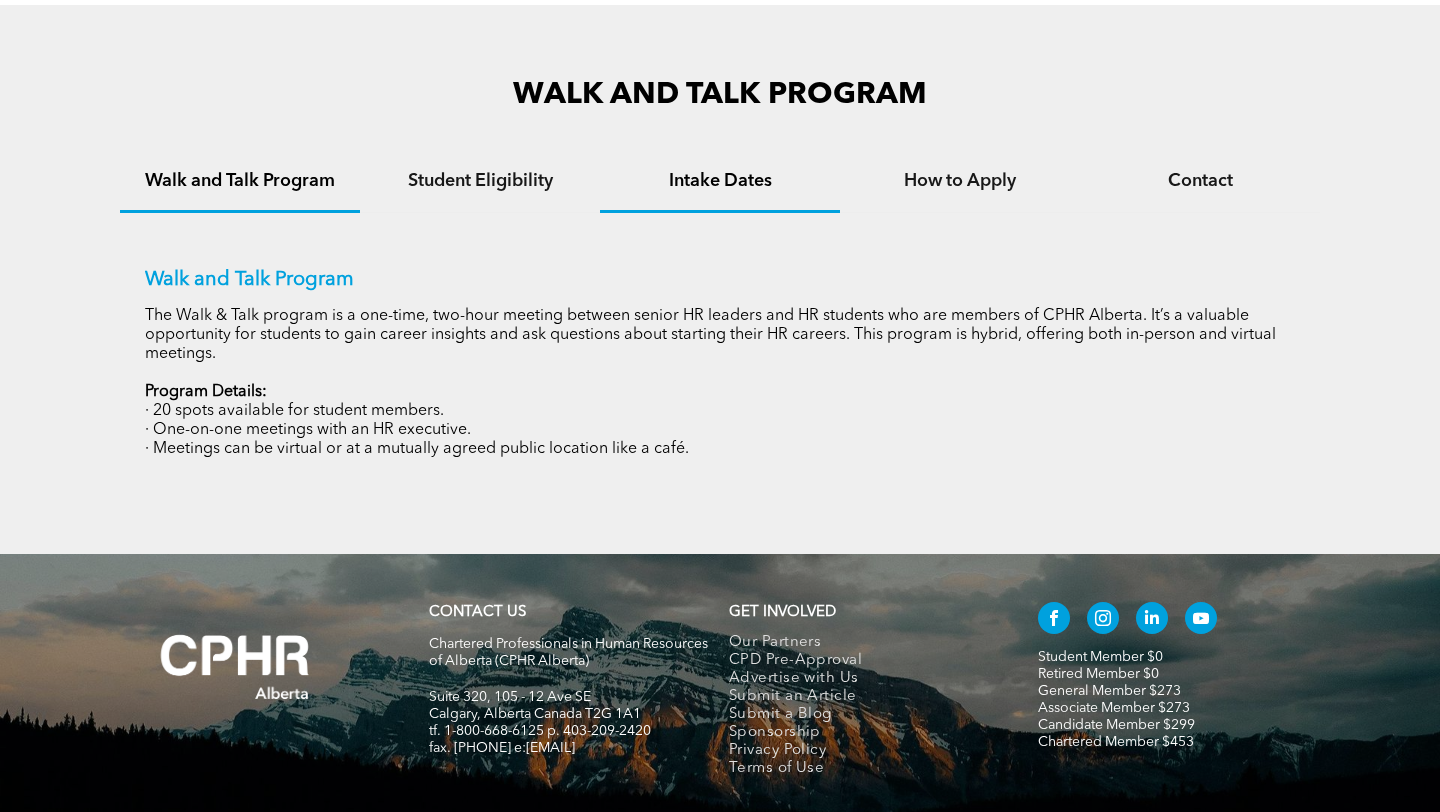 click on "Intake Dates" at bounding box center [720, 181] 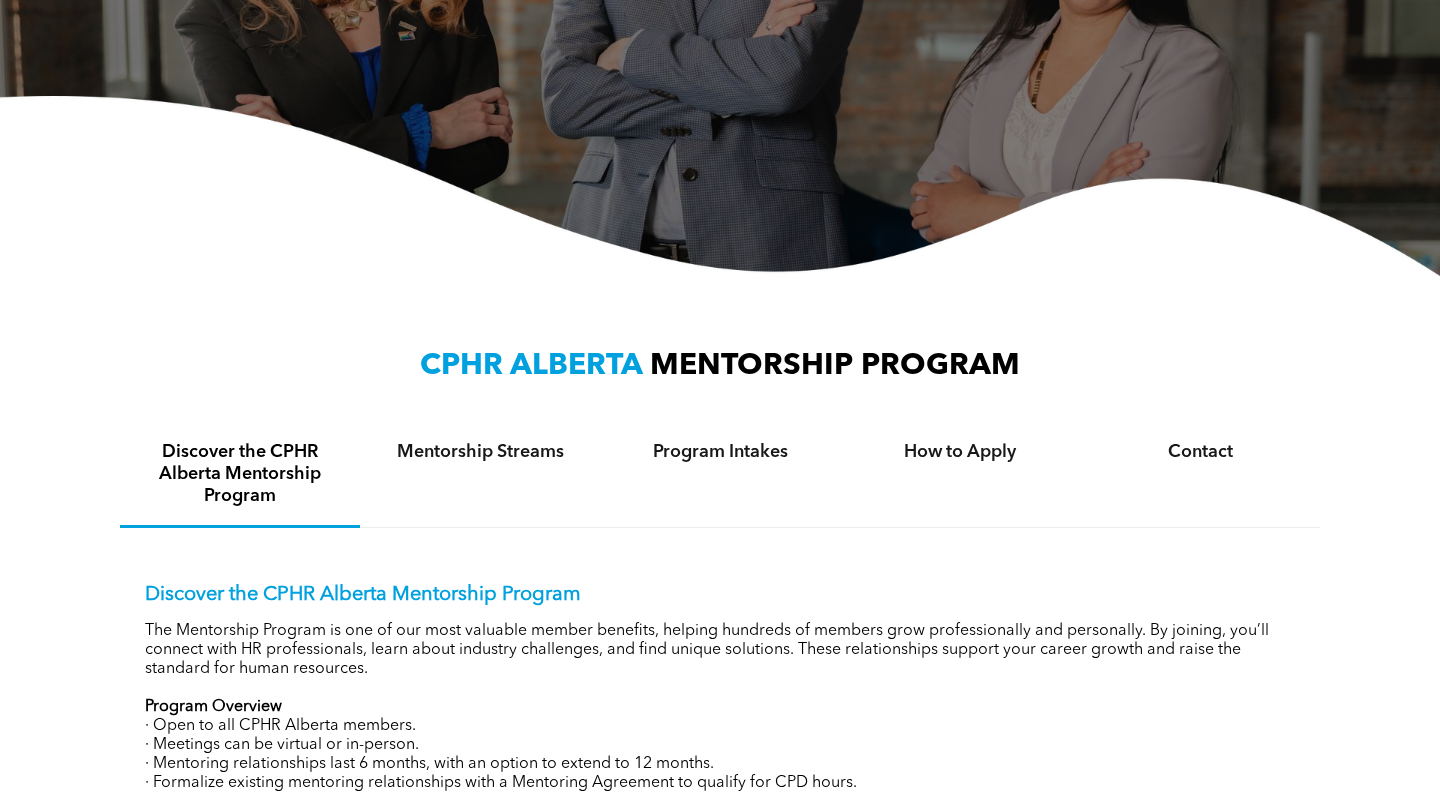 scroll, scrollTop: 315, scrollLeft: 0, axis: vertical 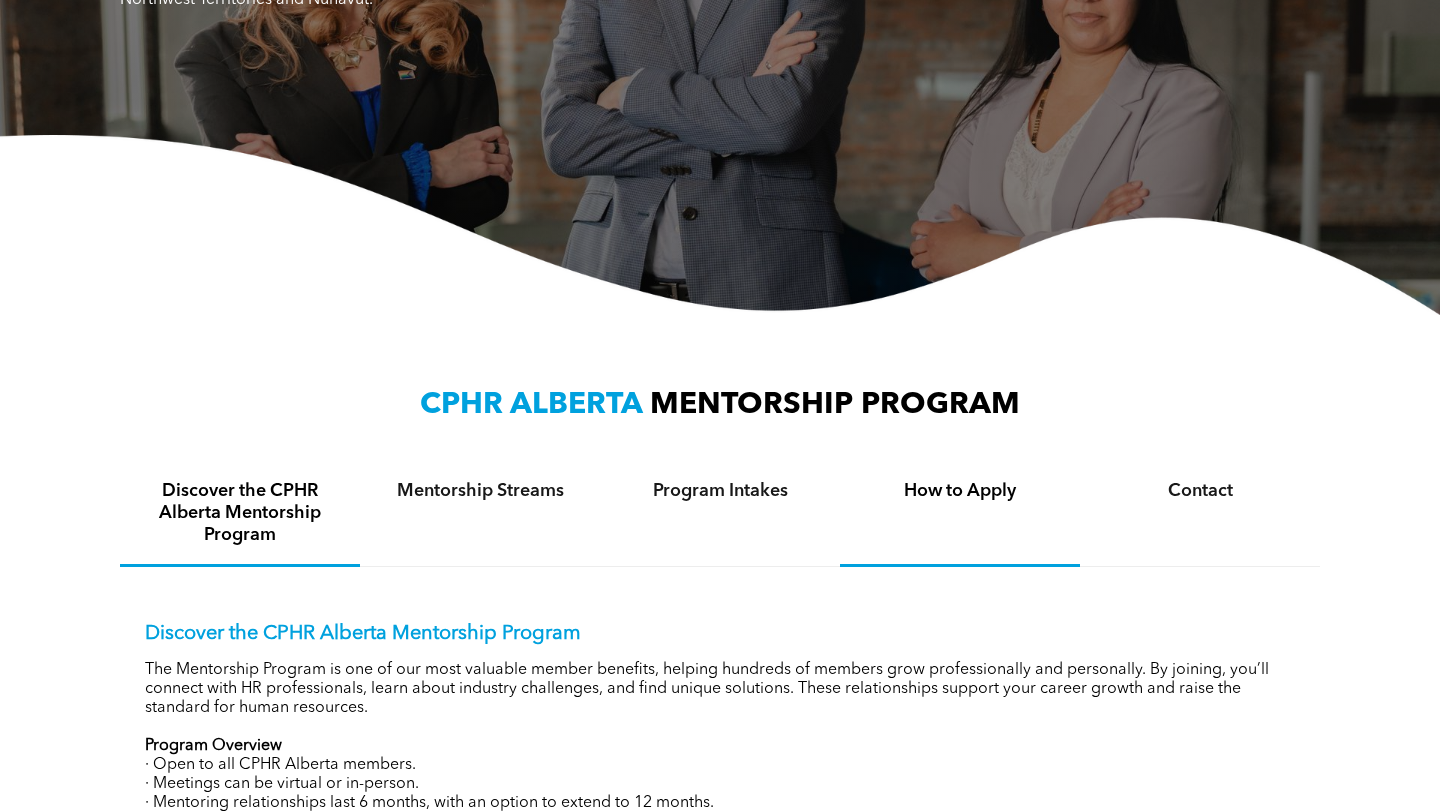 click on "How to Apply" at bounding box center [960, 491] 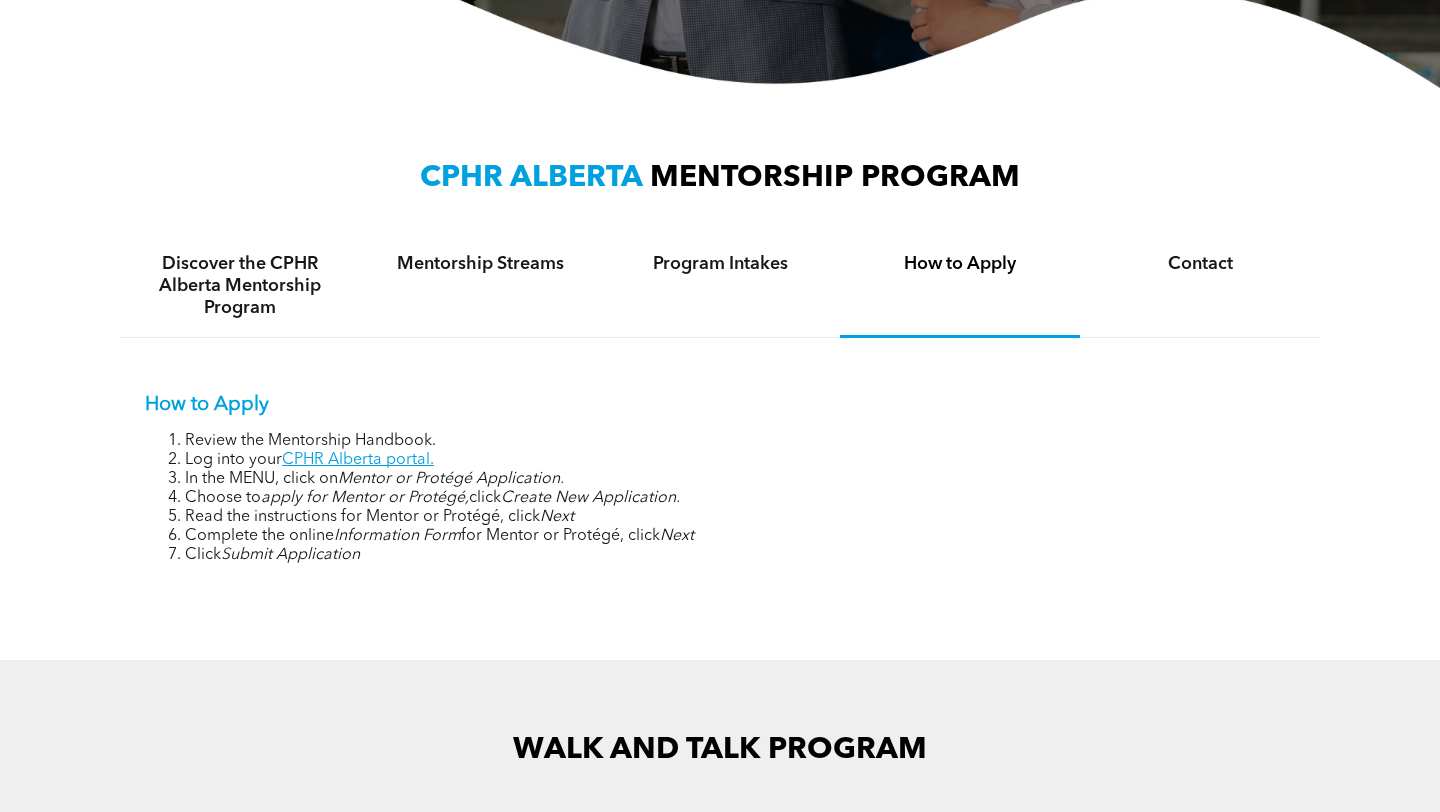 scroll, scrollTop: 643, scrollLeft: 0, axis: vertical 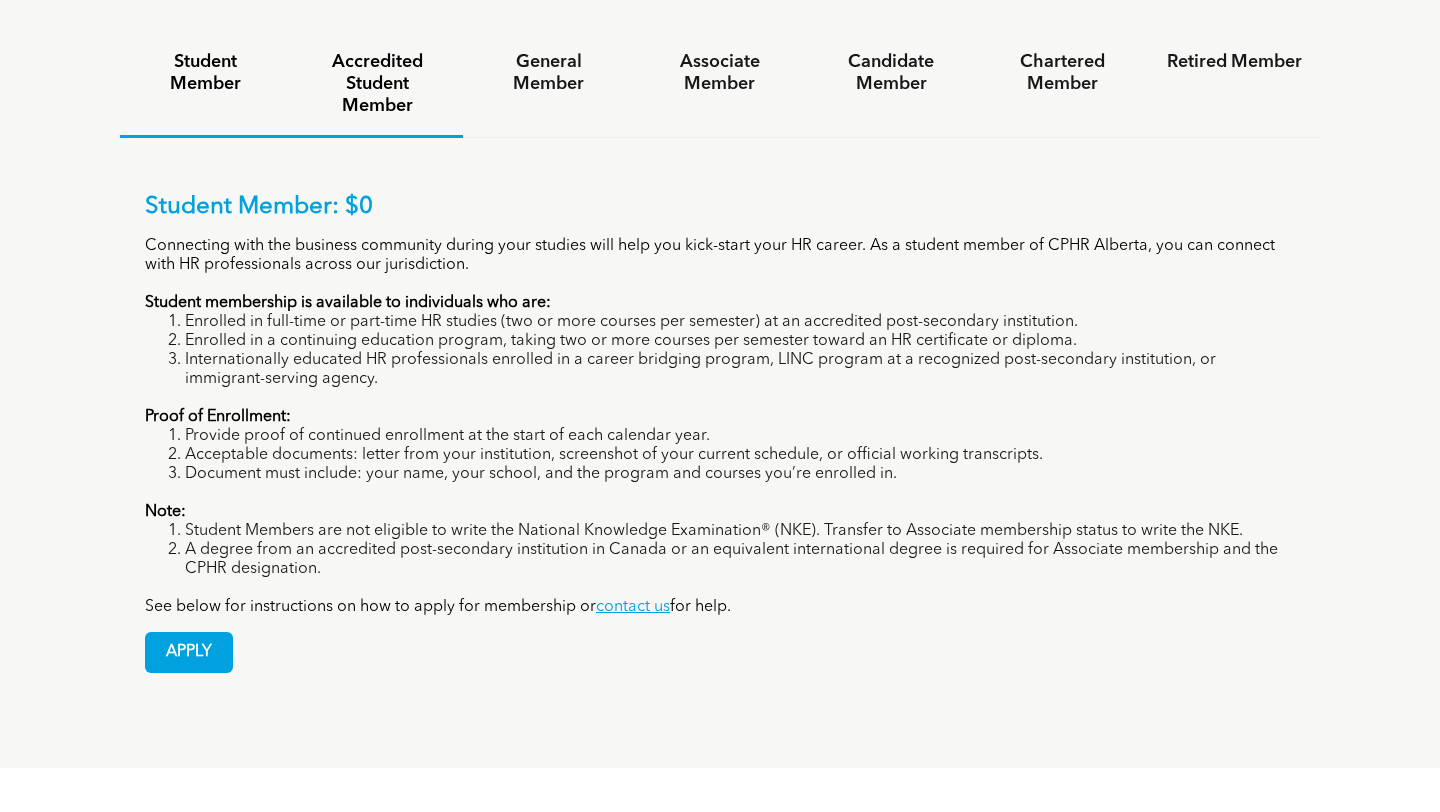 click on "Accredited Student Member" at bounding box center (376, 84) 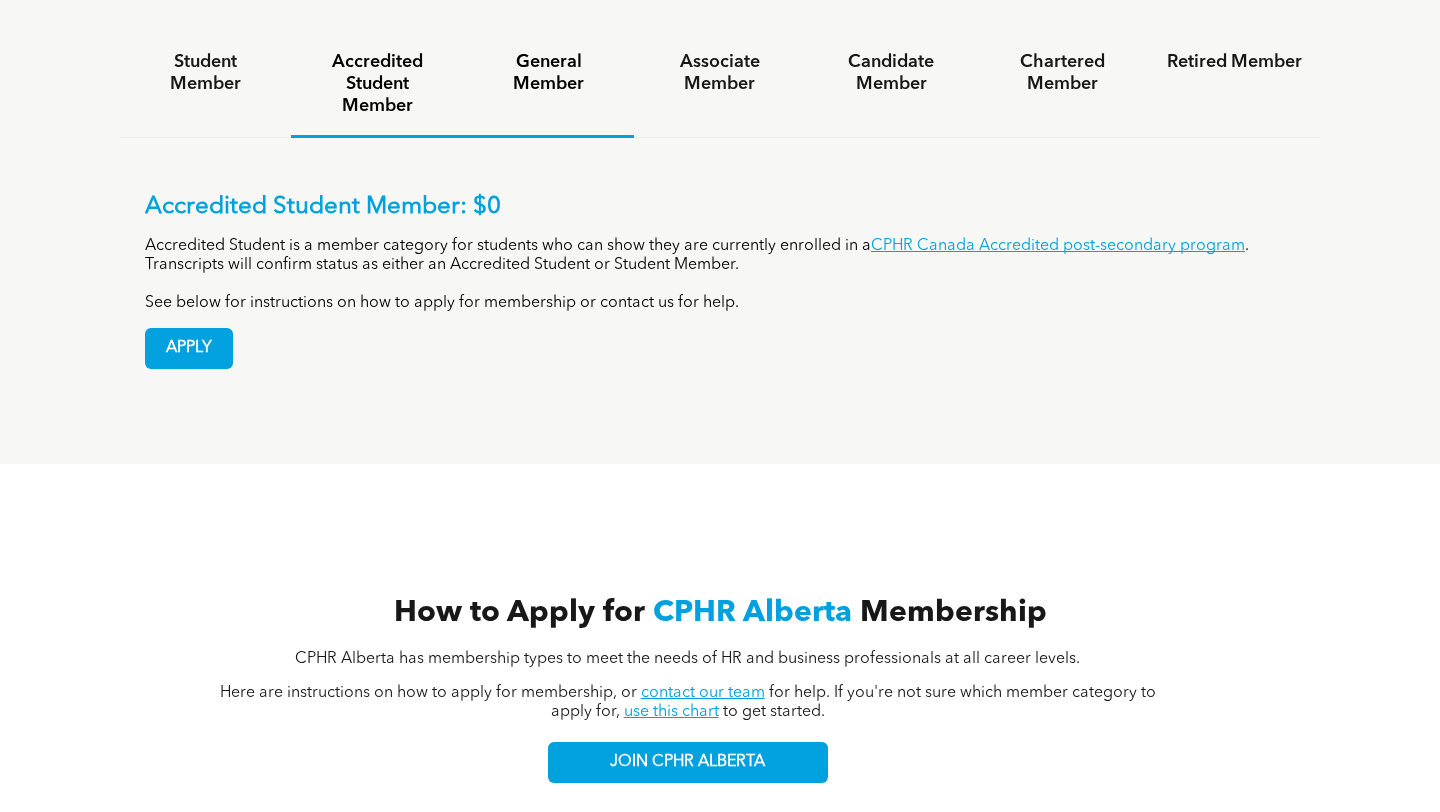 click on "General Member" at bounding box center (376, 84) 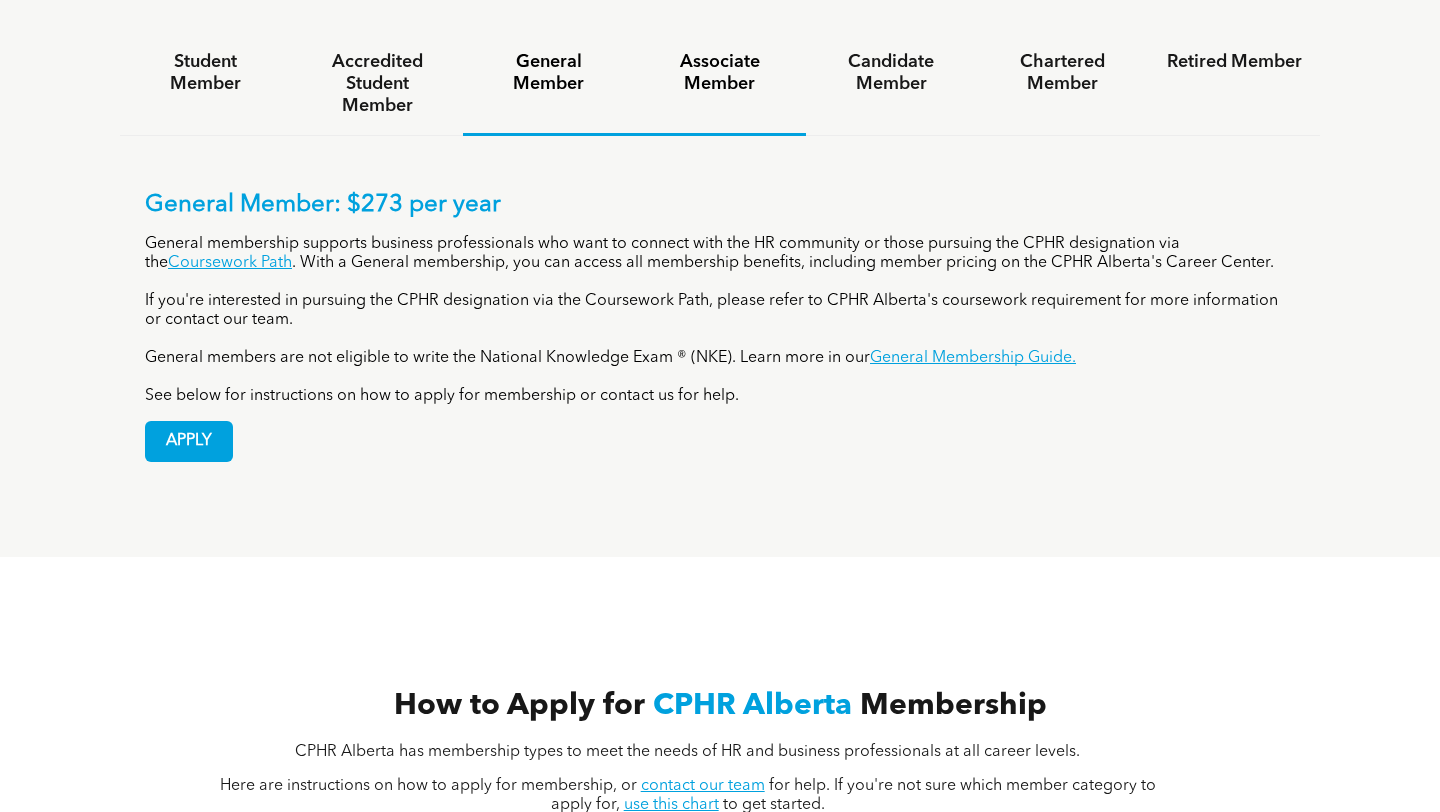 click on "Associate Member" at bounding box center [719, 73] 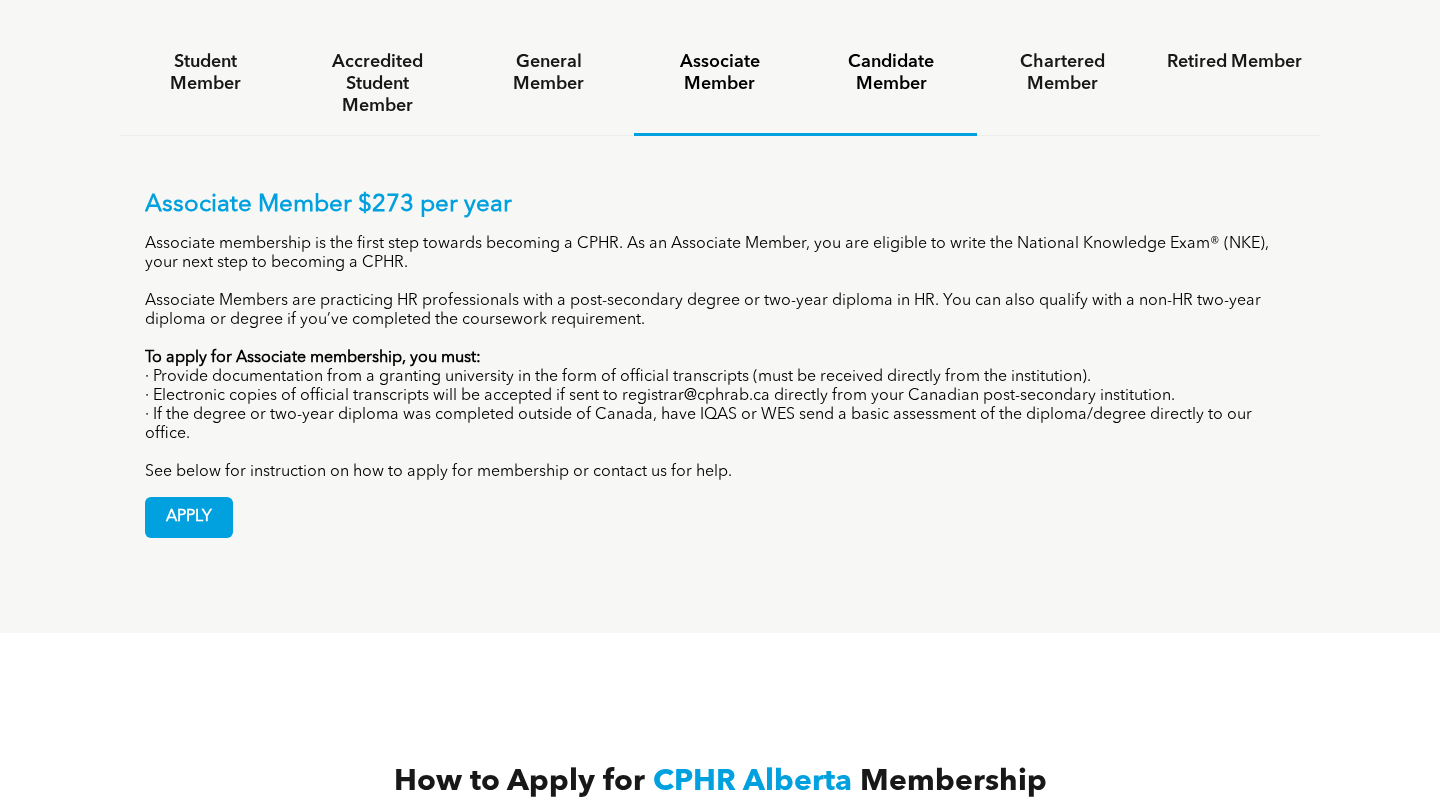 click on "Candidate Member" at bounding box center (891, 73) 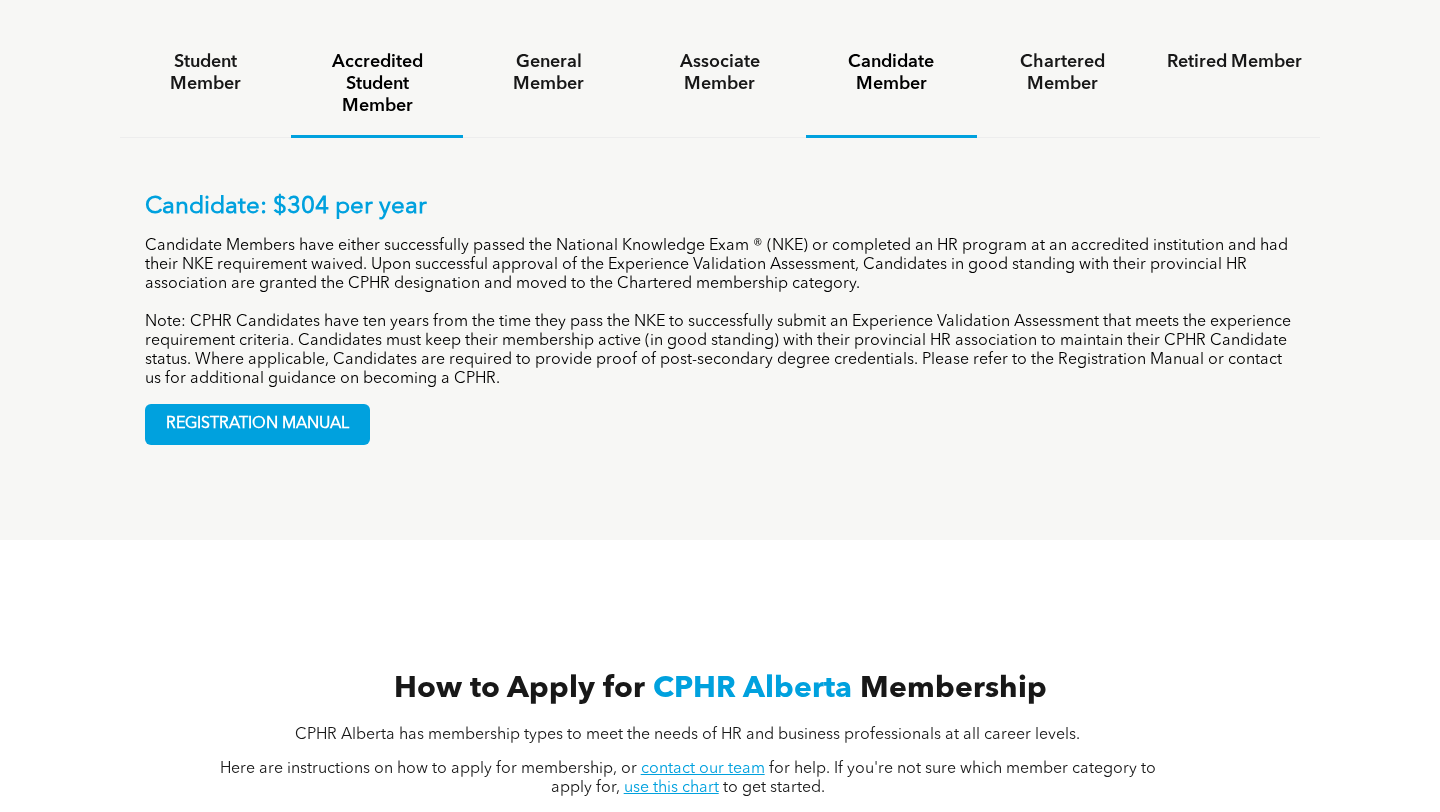 click on "Accredited Student Member" at bounding box center [376, 84] 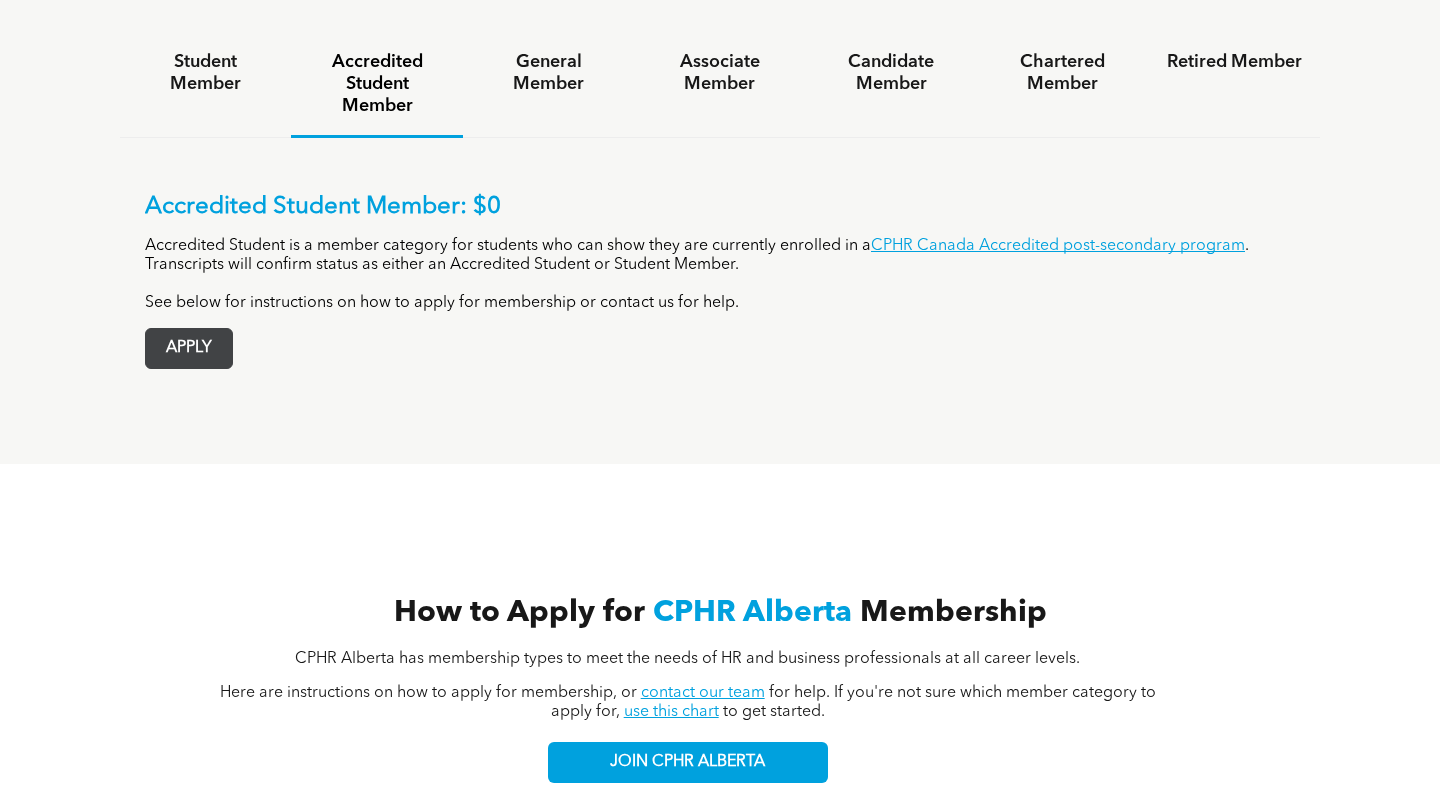click on "APPLY" at bounding box center [189, 348] 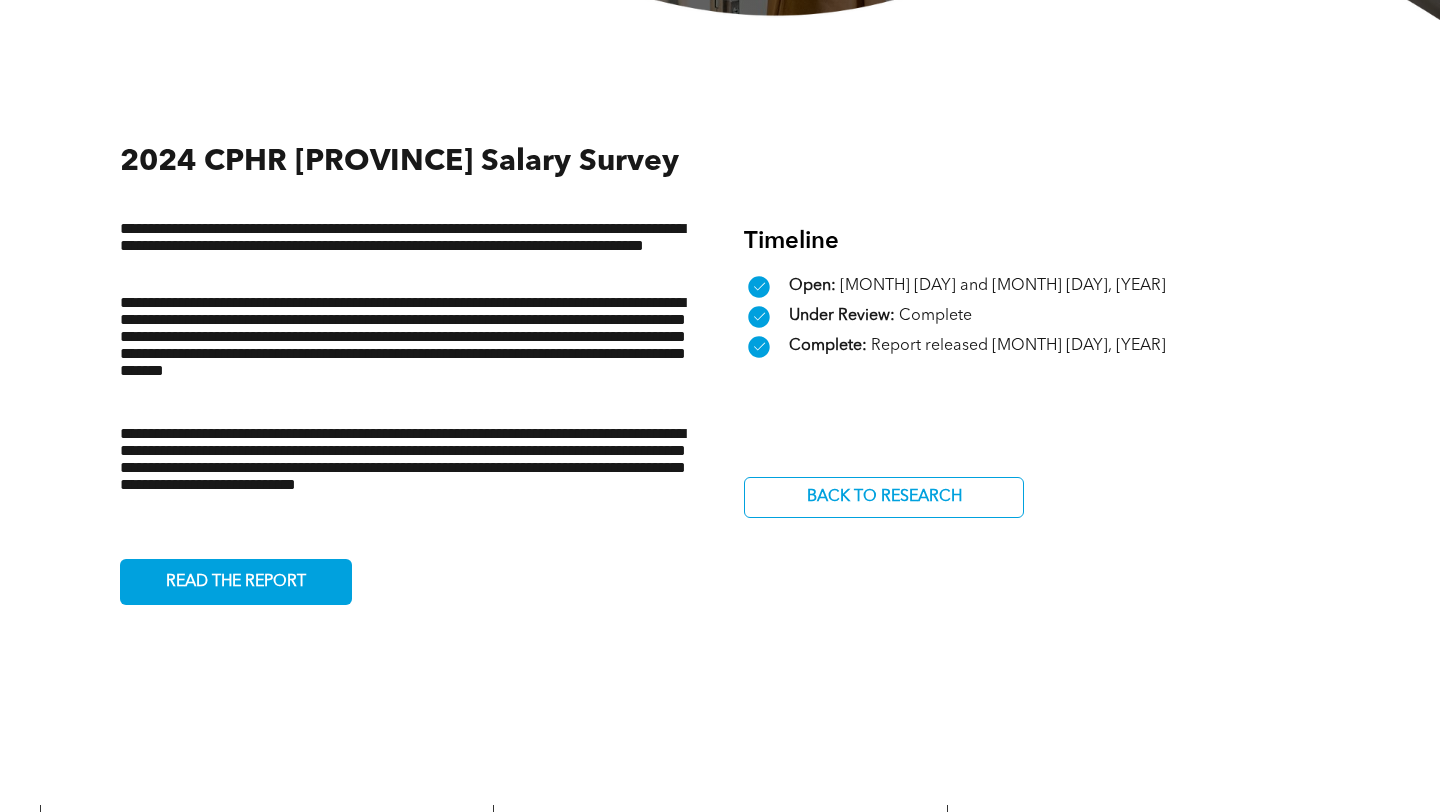 scroll, scrollTop: 526, scrollLeft: 0, axis: vertical 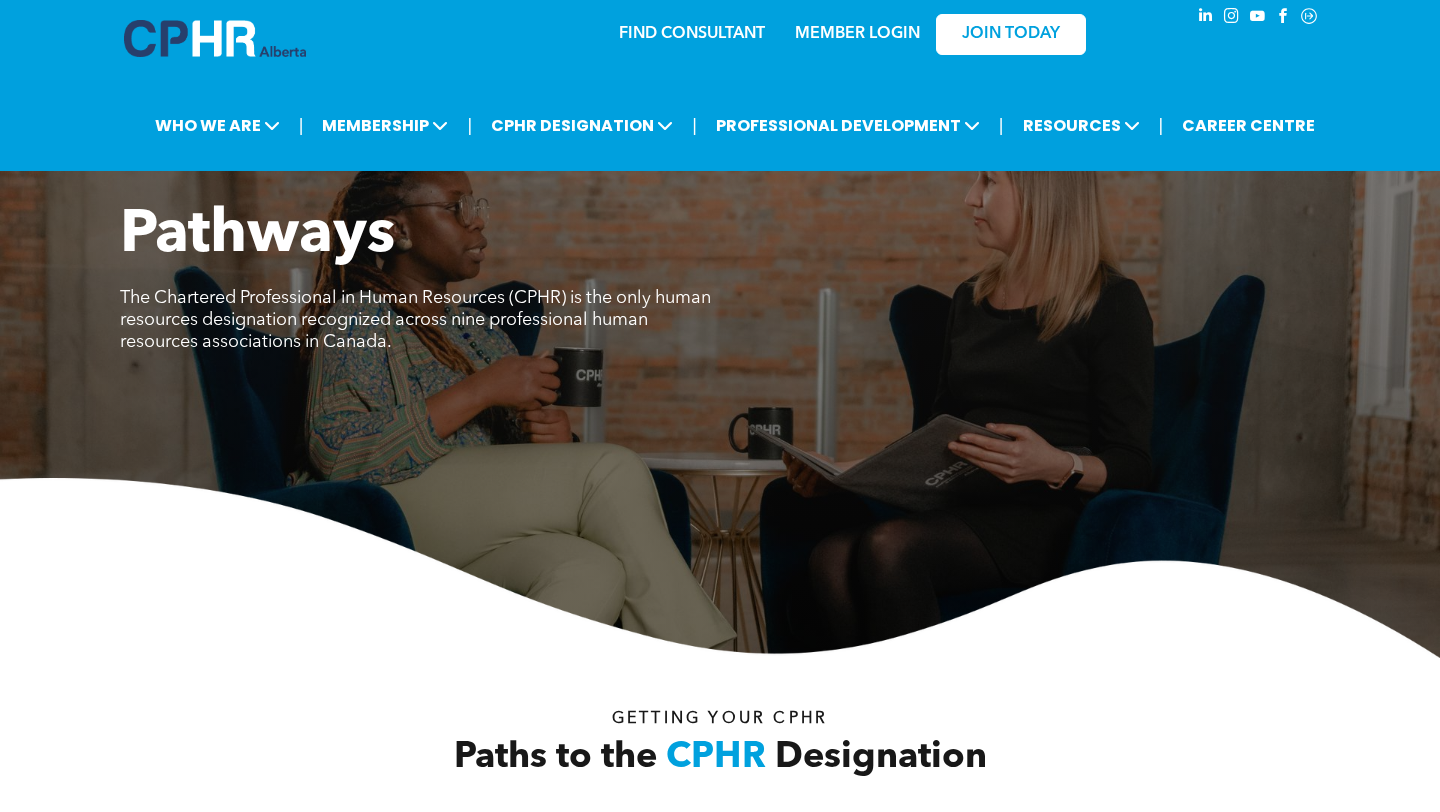 click on "﻿MEMBER LOGIN" at bounding box center [857, 34] 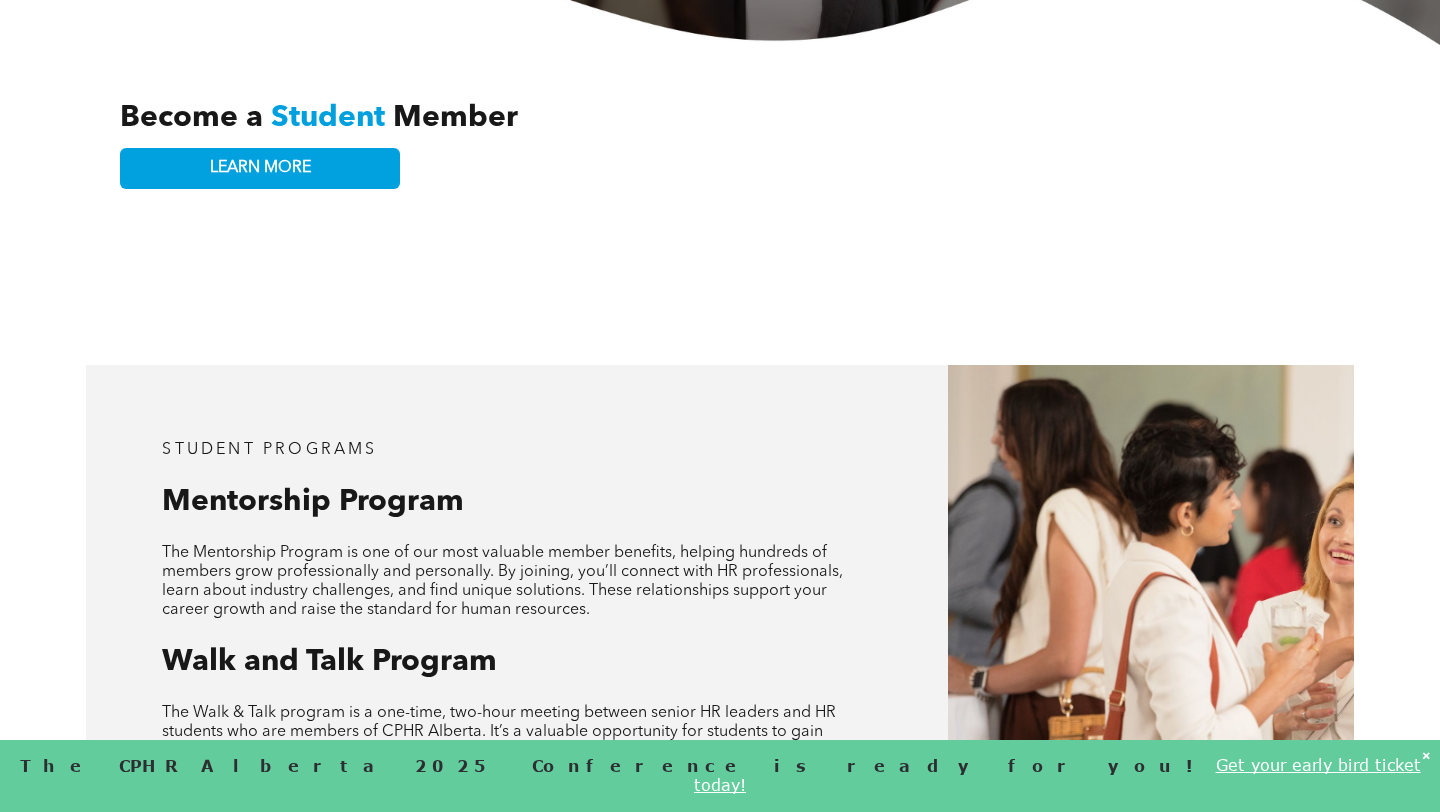 scroll, scrollTop: 468, scrollLeft: 0, axis: vertical 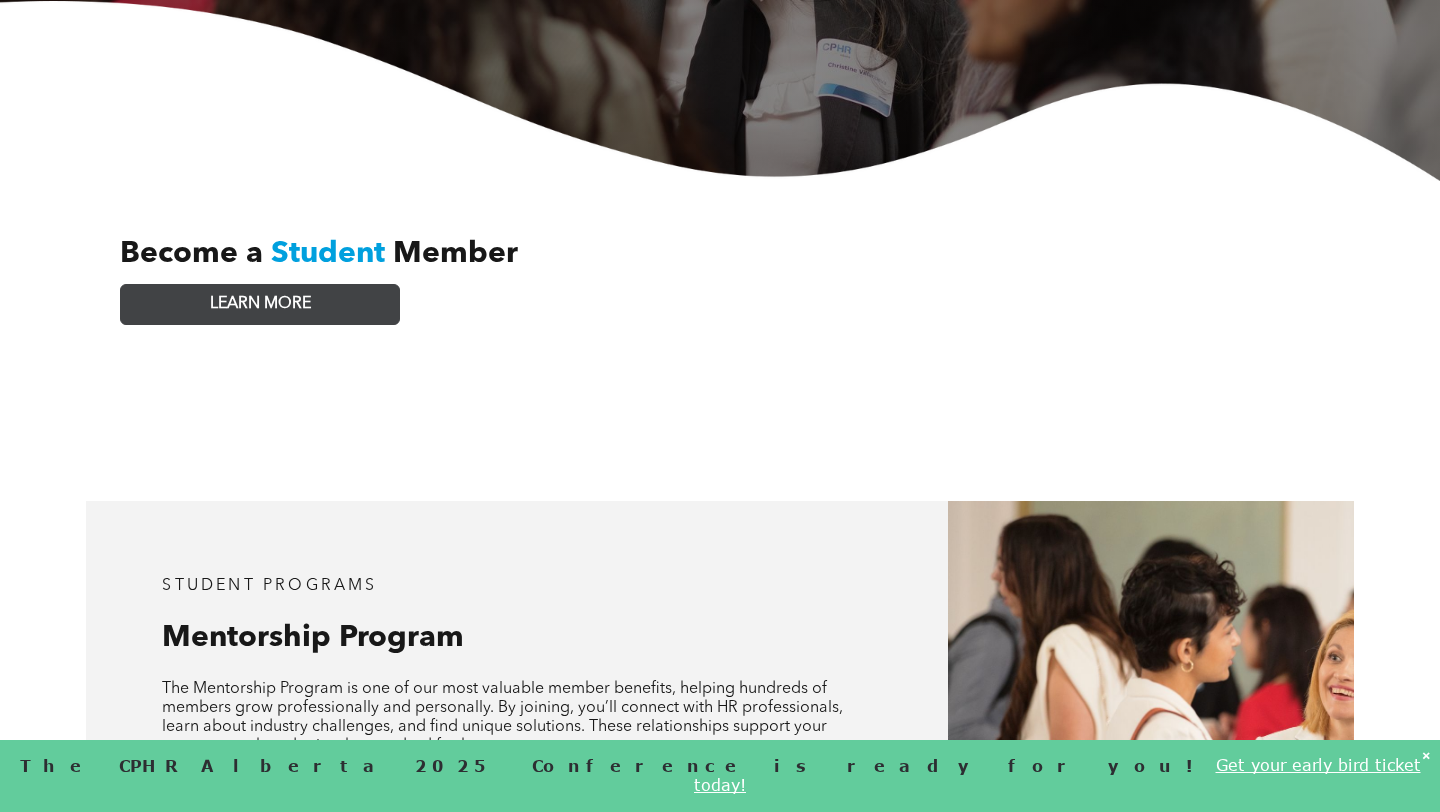 click on "LEARN MORE" at bounding box center (260, 304) 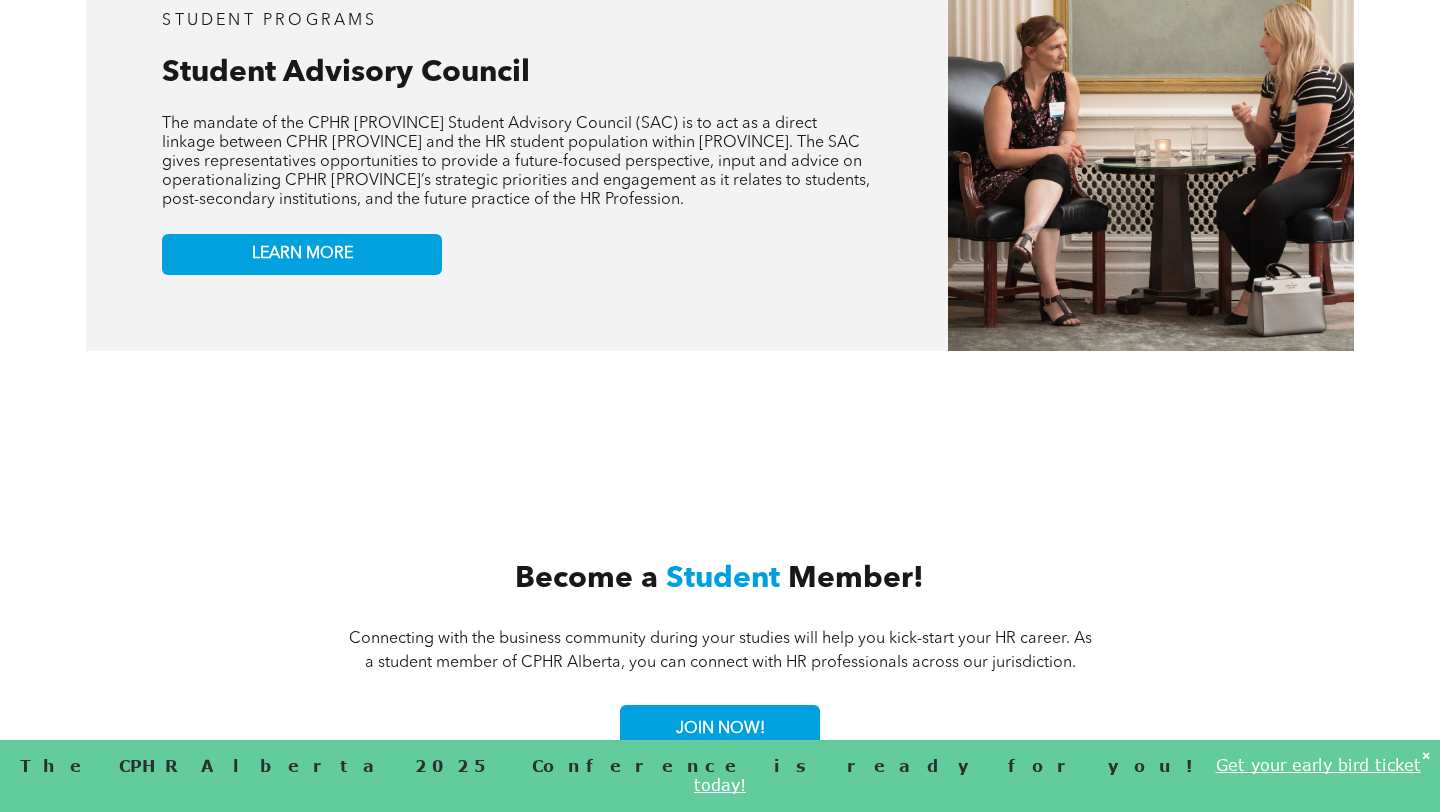 scroll, scrollTop: 4342, scrollLeft: 0, axis: vertical 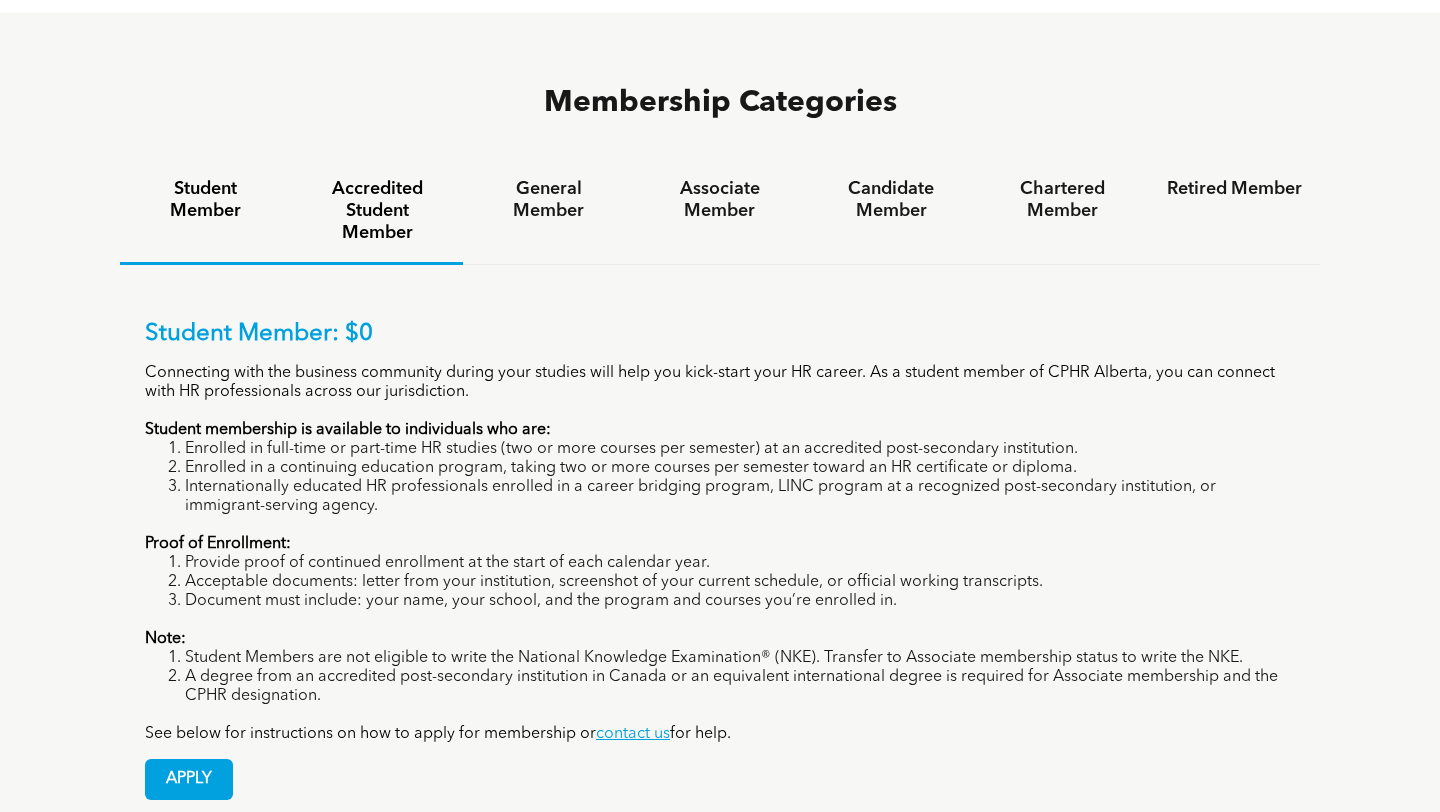 click on "Accredited Student Member" at bounding box center [376, 211] 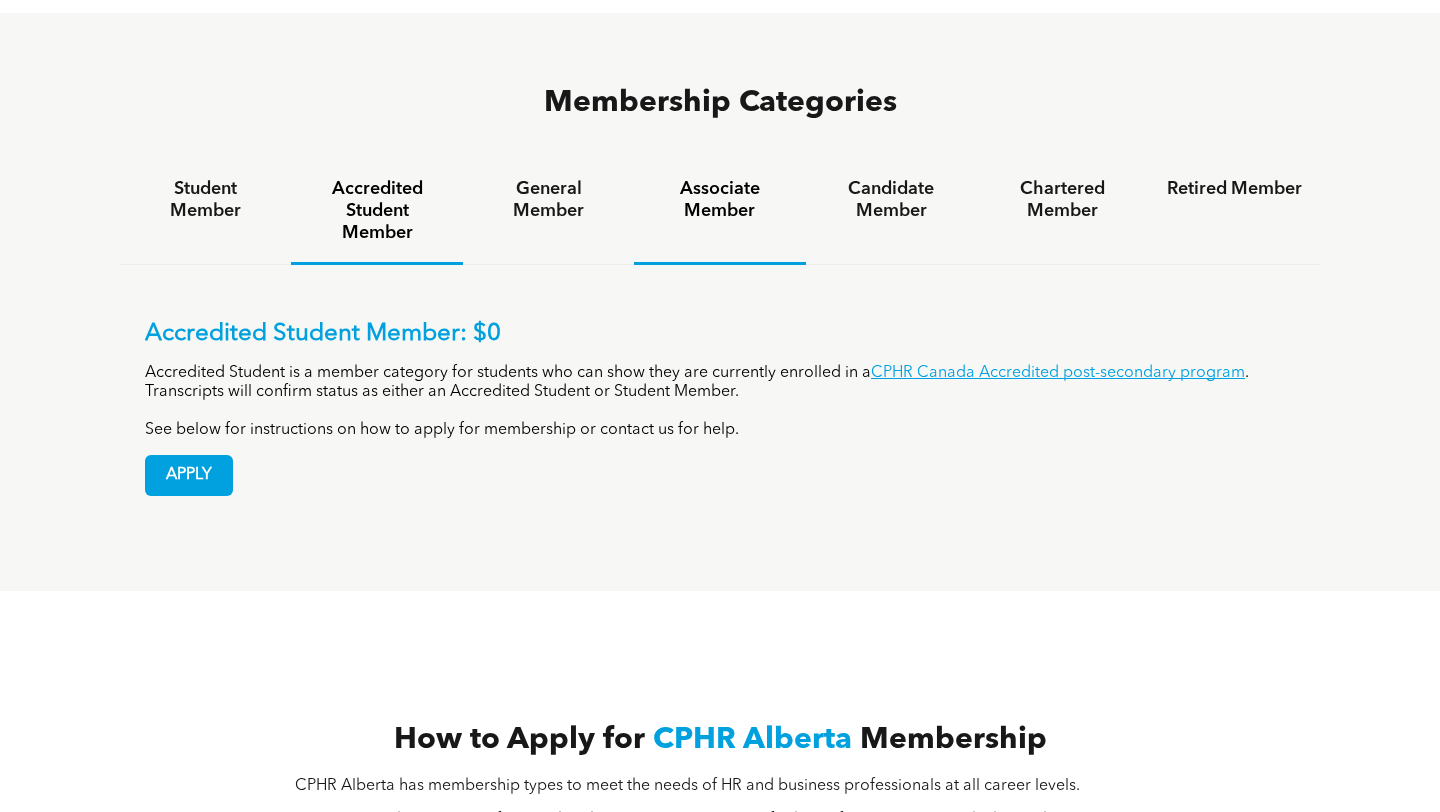 click on "Associate Member" at bounding box center [719, 200] 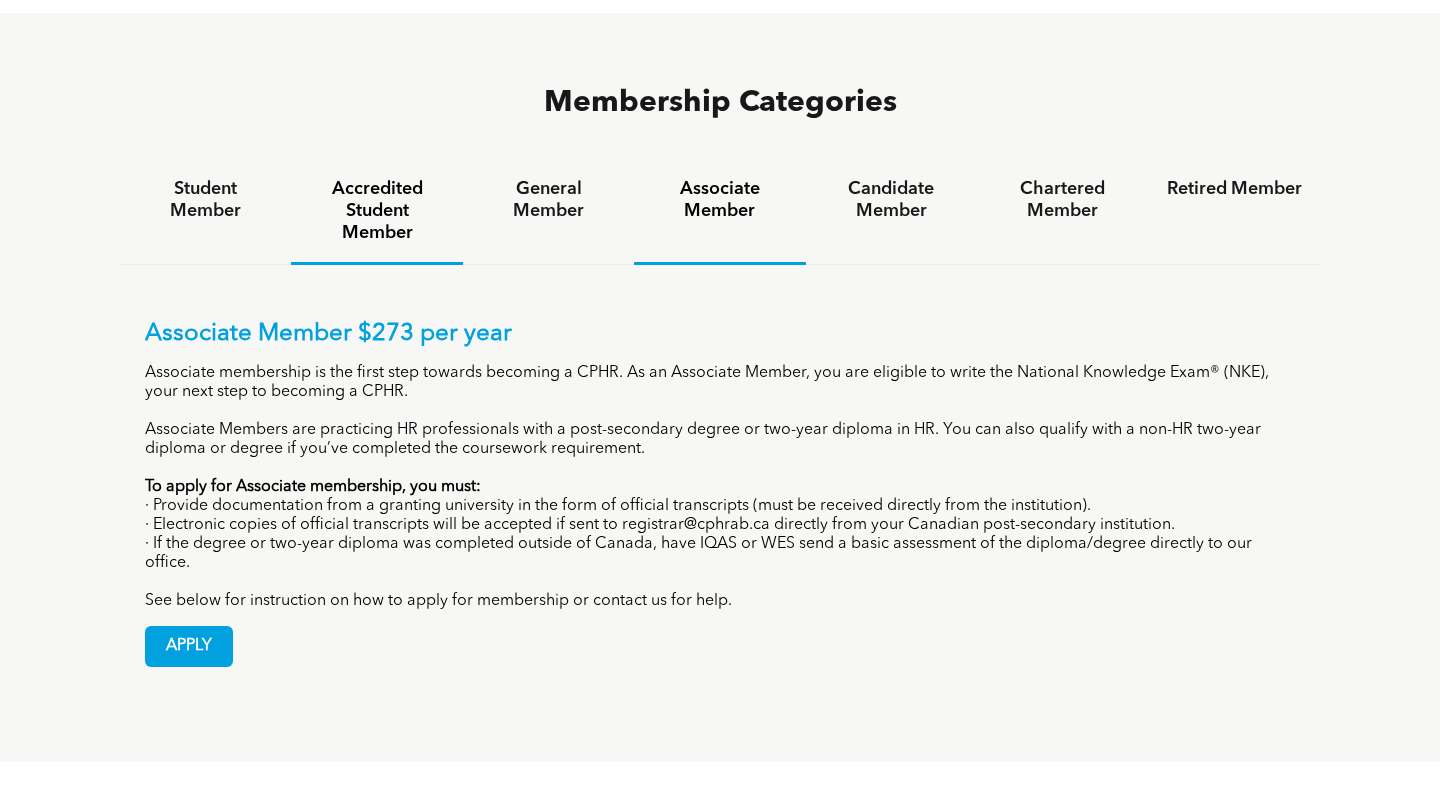click on "Accredited Student Member" at bounding box center [376, 211] 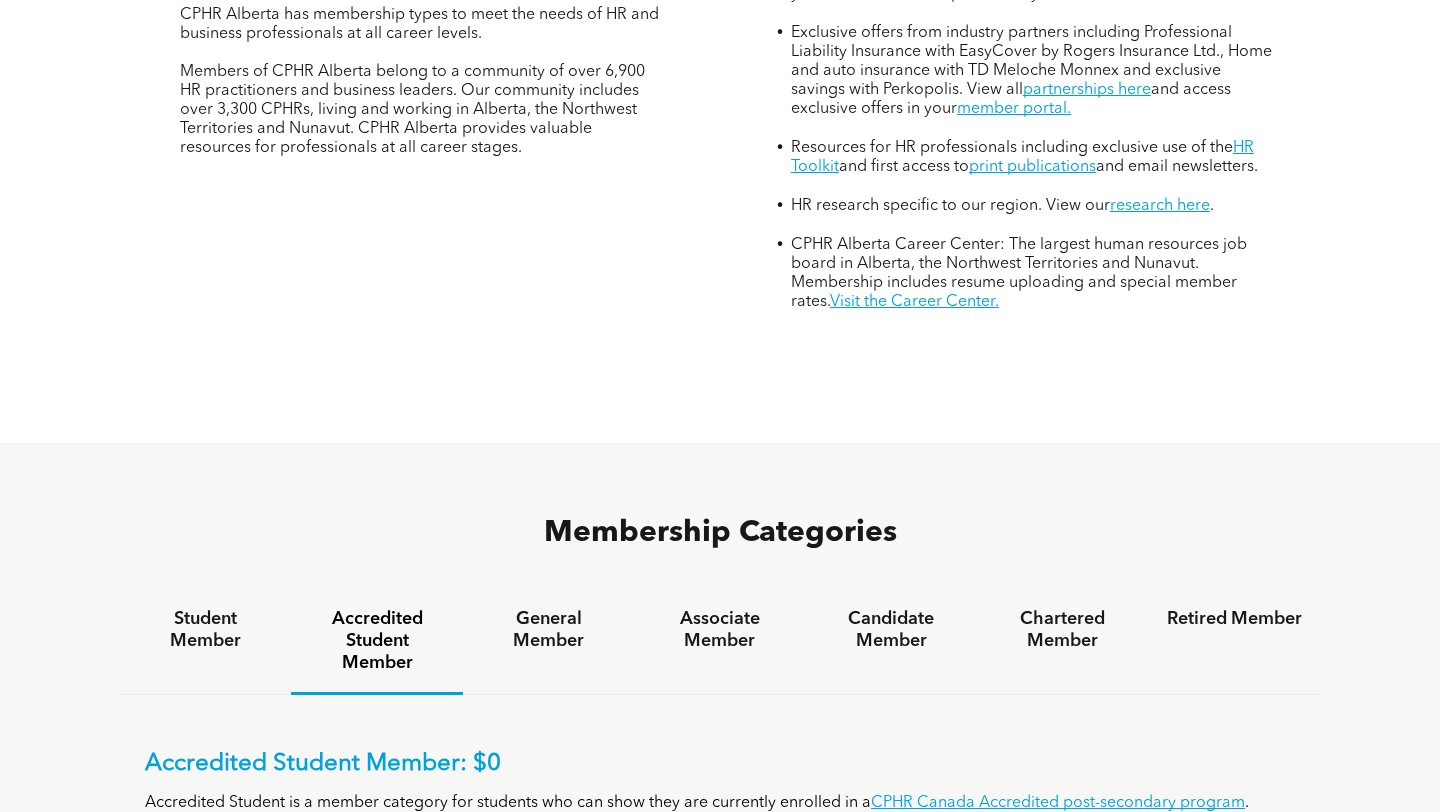 scroll, scrollTop: 717, scrollLeft: 0, axis: vertical 